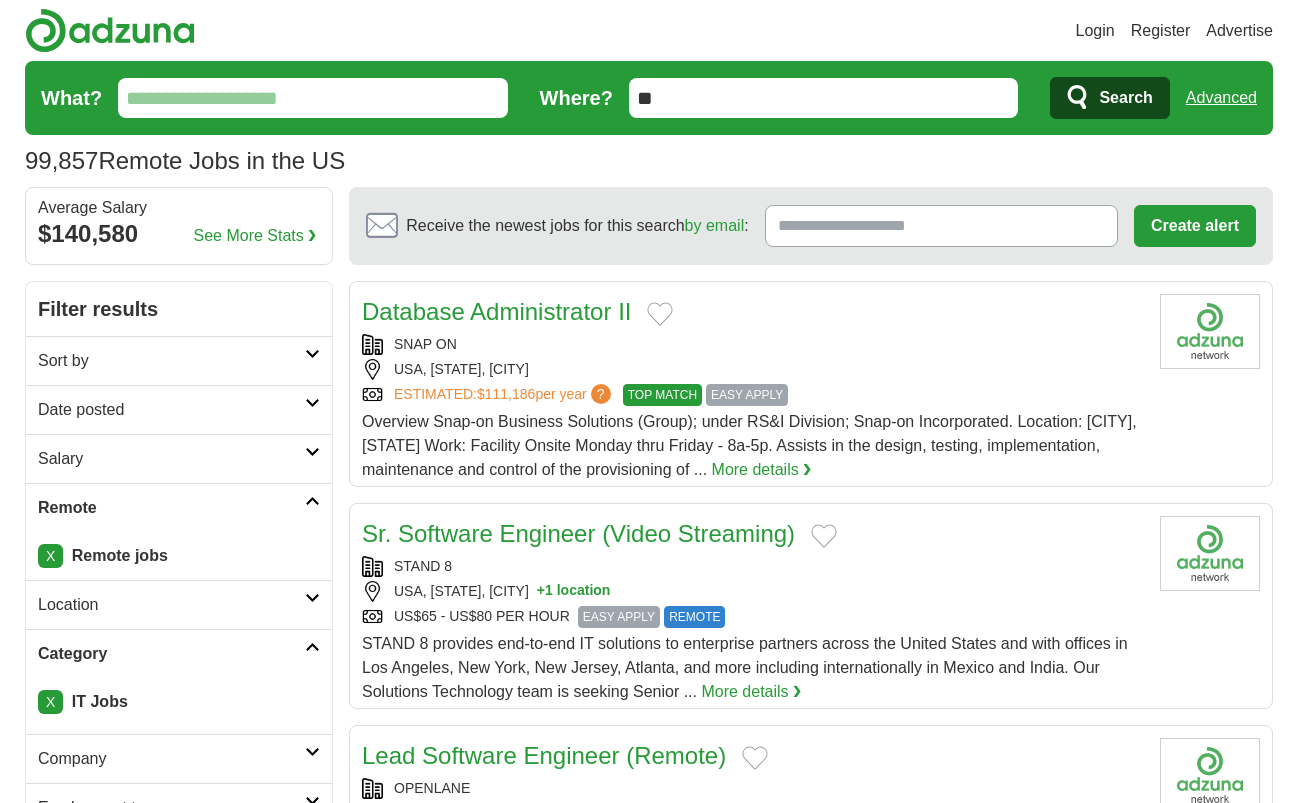 scroll, scrollTop: 2800, scrollLeft: 0, axis: vertical 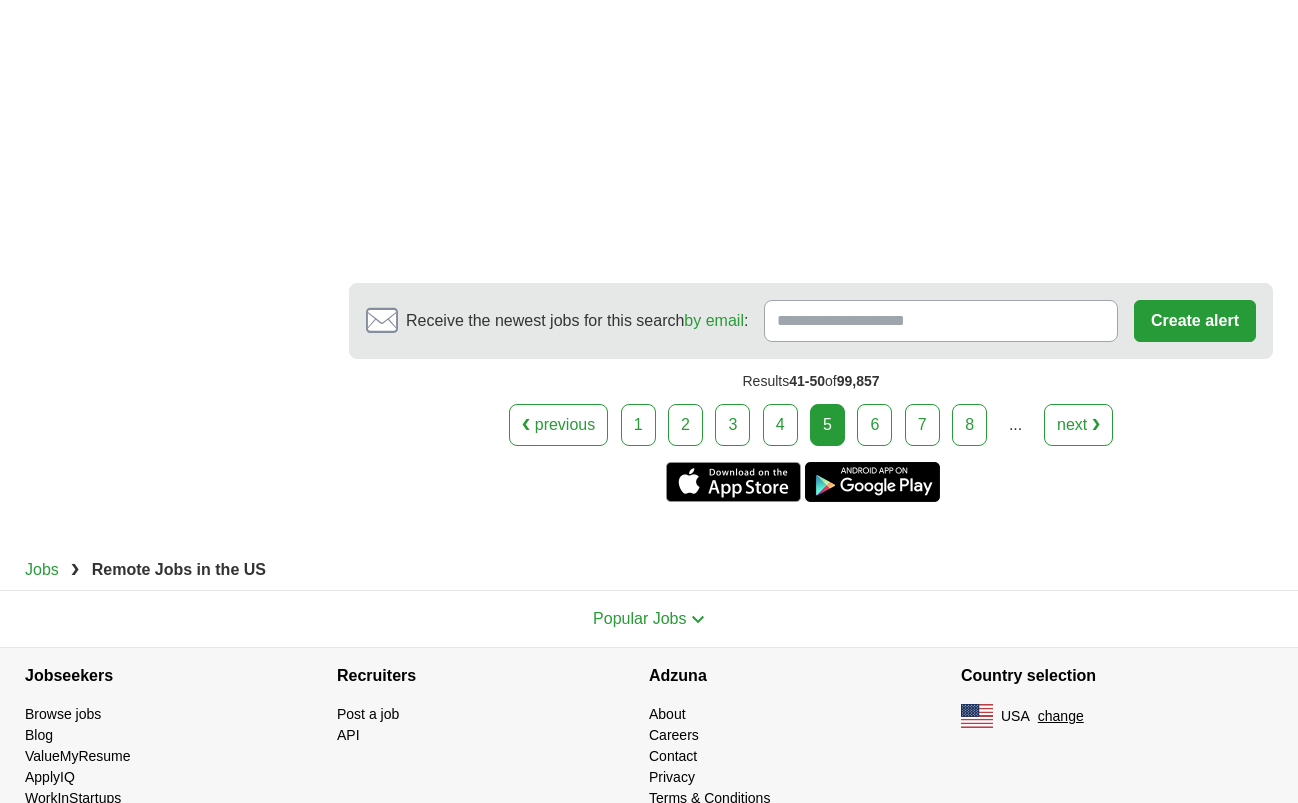 click on "6" at bounding box center [874, 425] 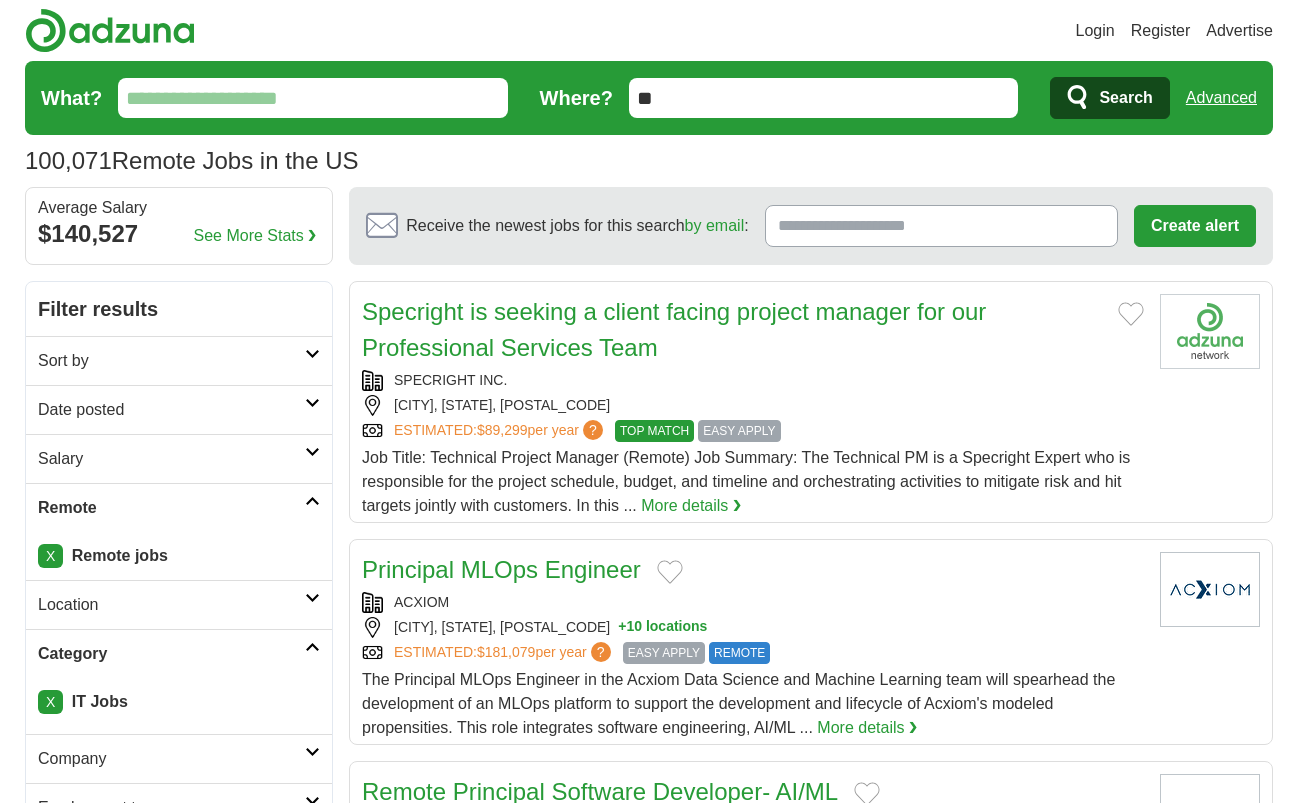 scroll, scrollTop: 0, scrollLeft: 0, axis: both 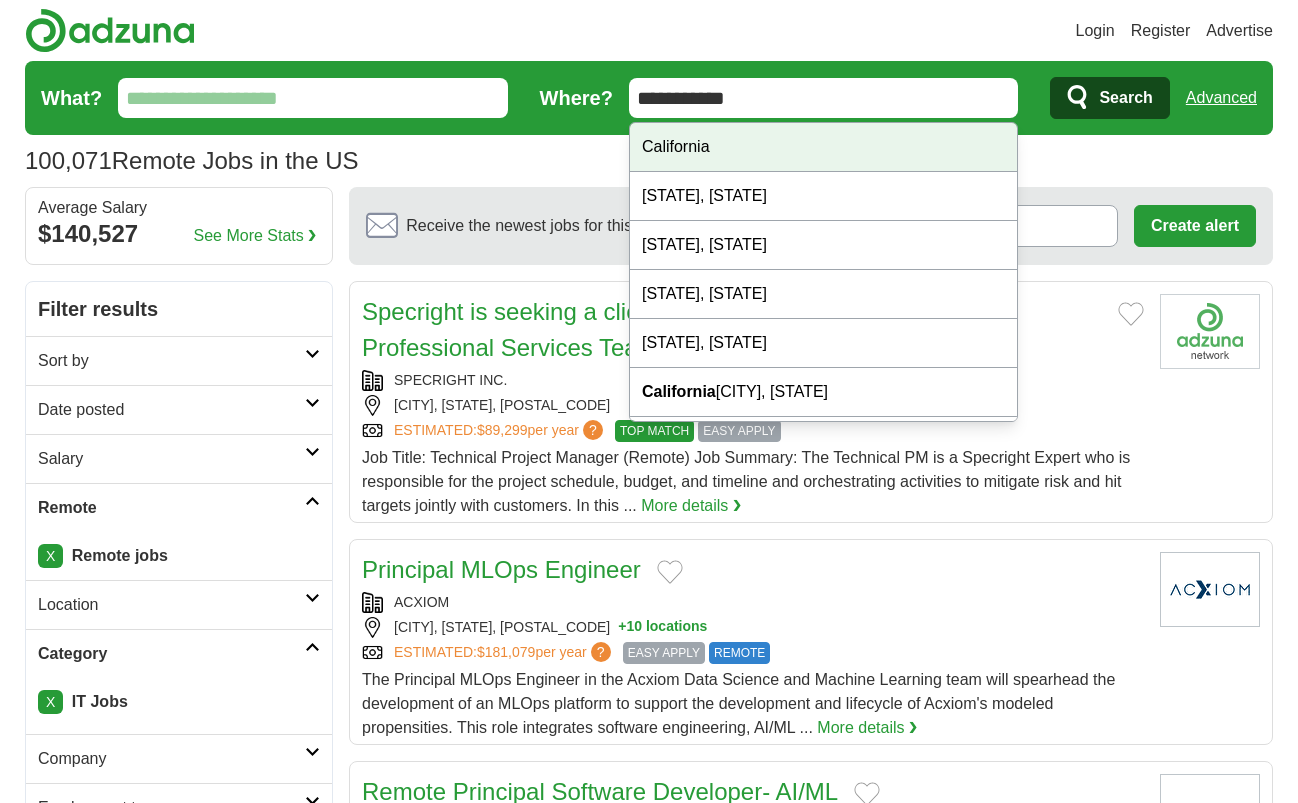 click on "California" at bounding box center [824, 147] 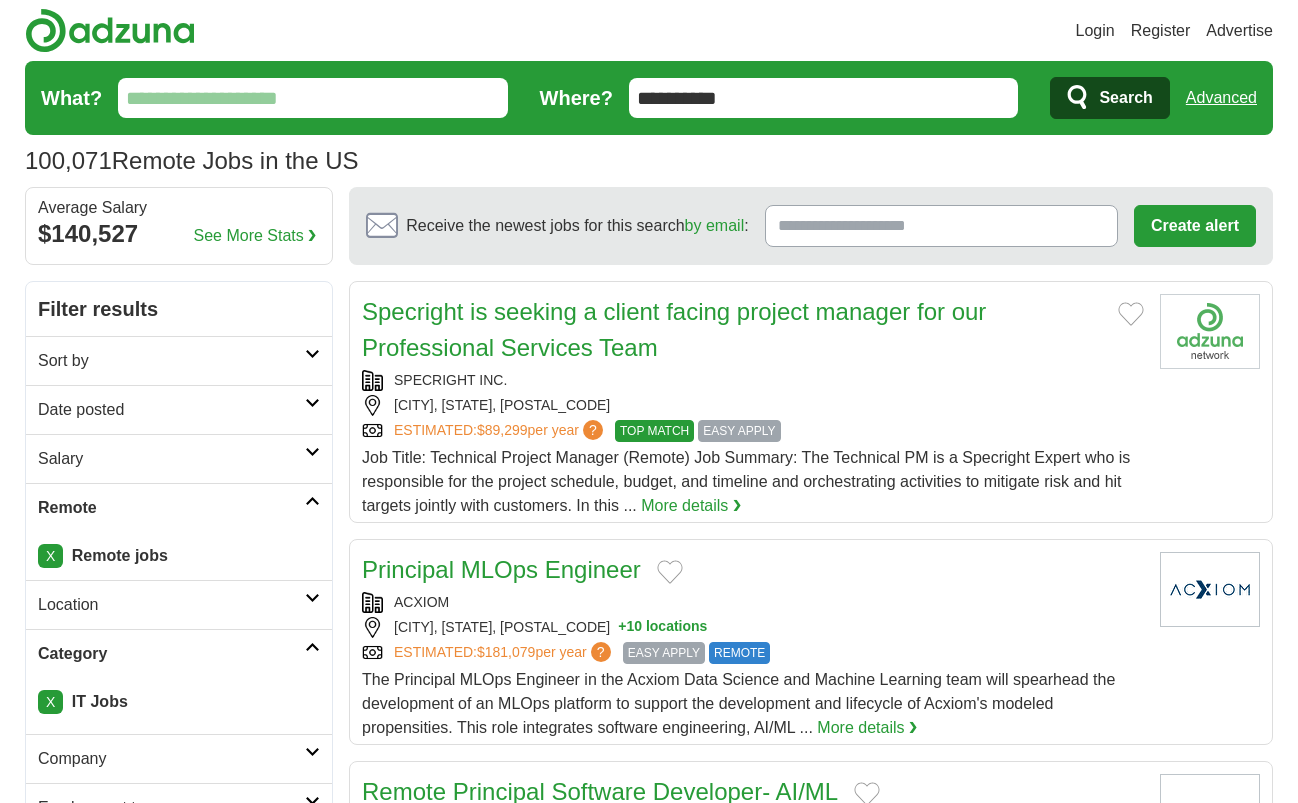 click 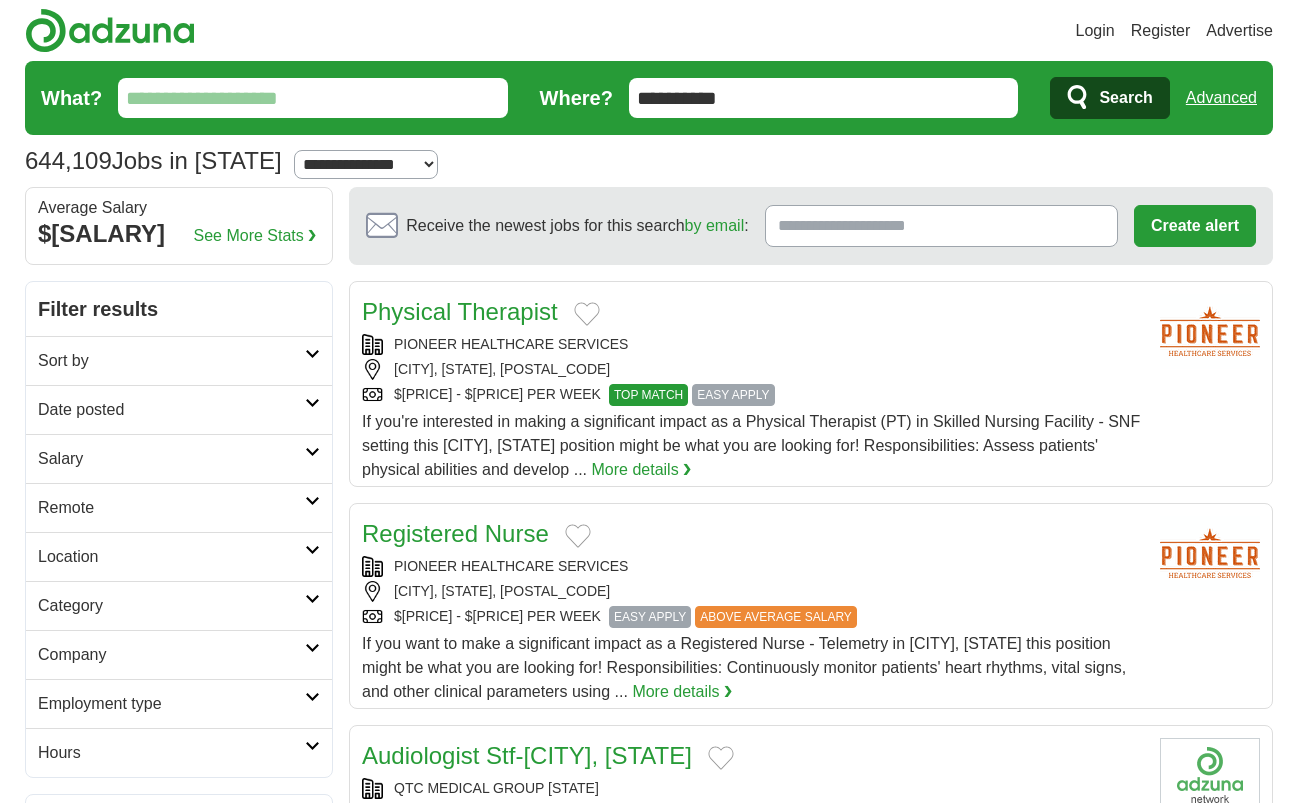scroll, scrollTop: 0, scrollLeft: 0, axis: both 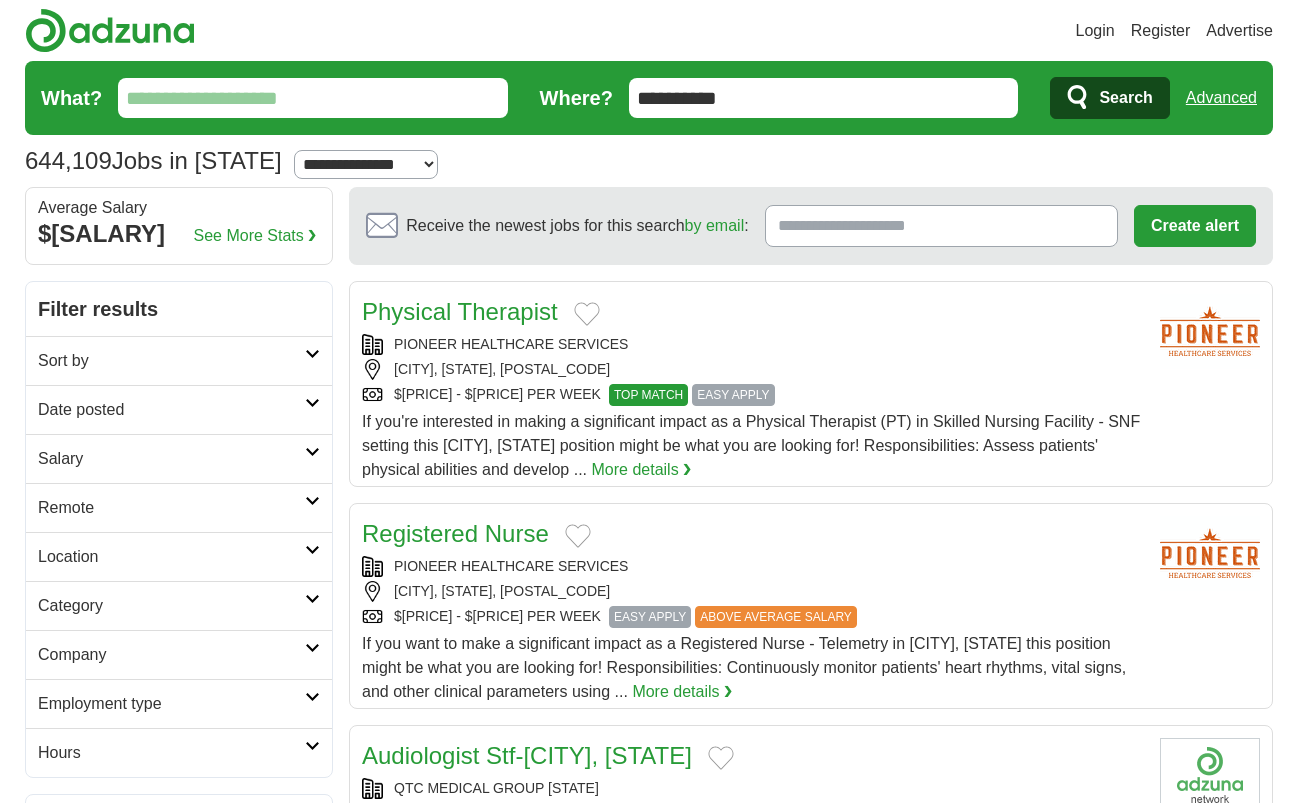 click on "Sort by" at bounding box center (171, 361) 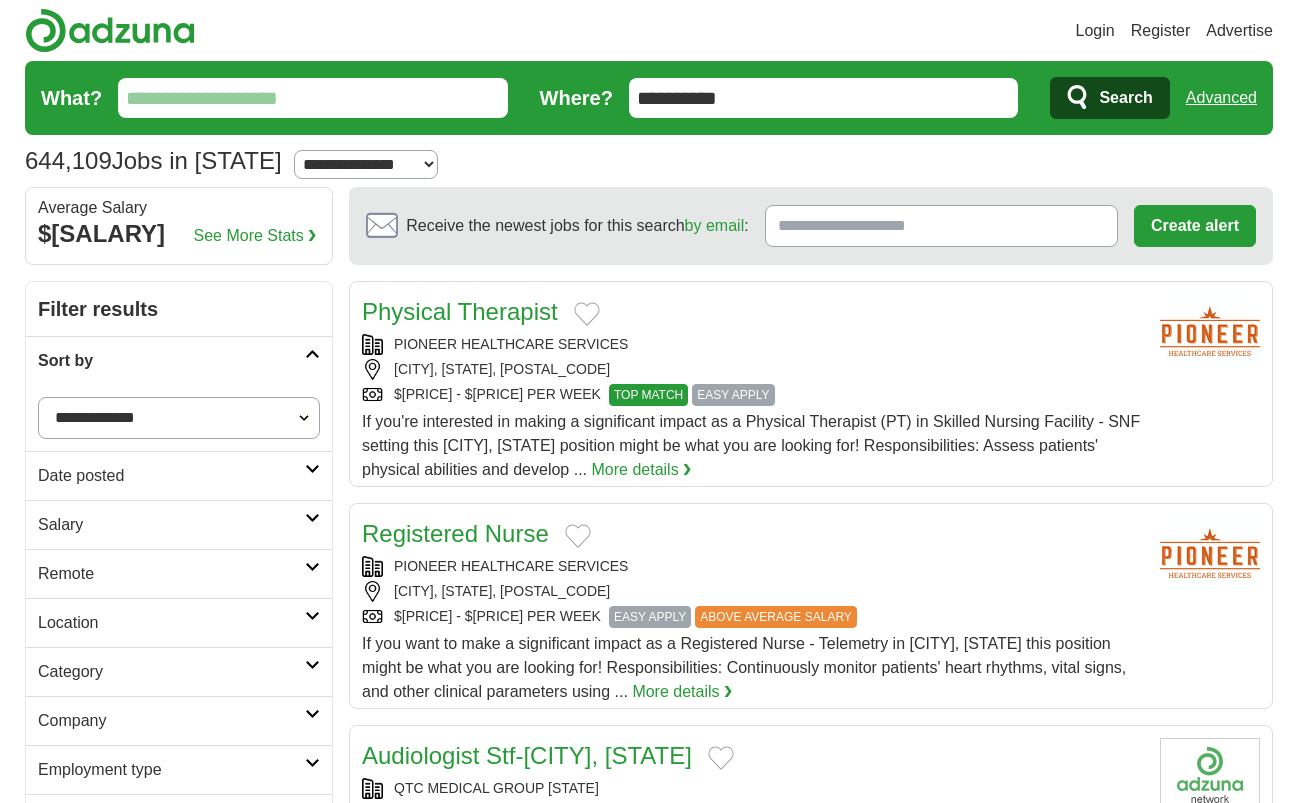 click on "Sort by" at bounding box center (171, 361) 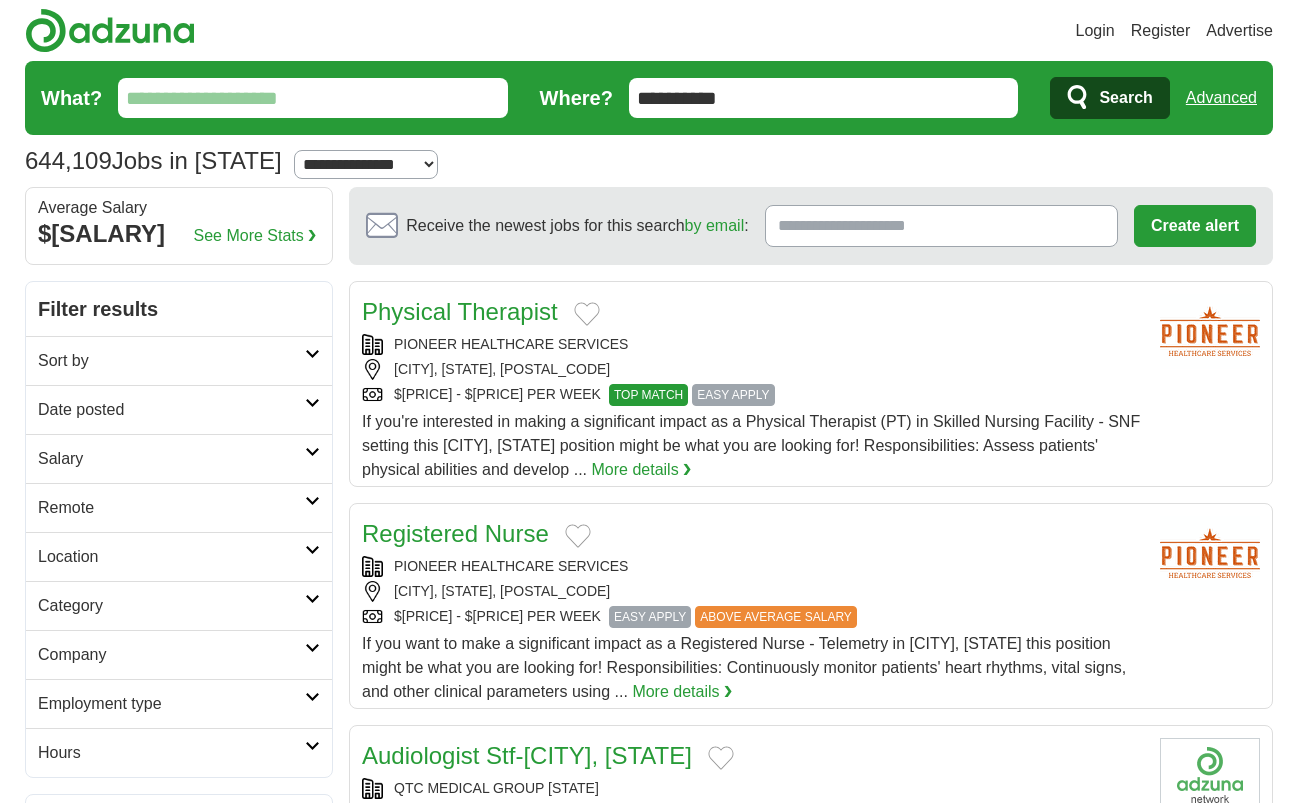 click on "Date posted" at bounding box center (171, 410) 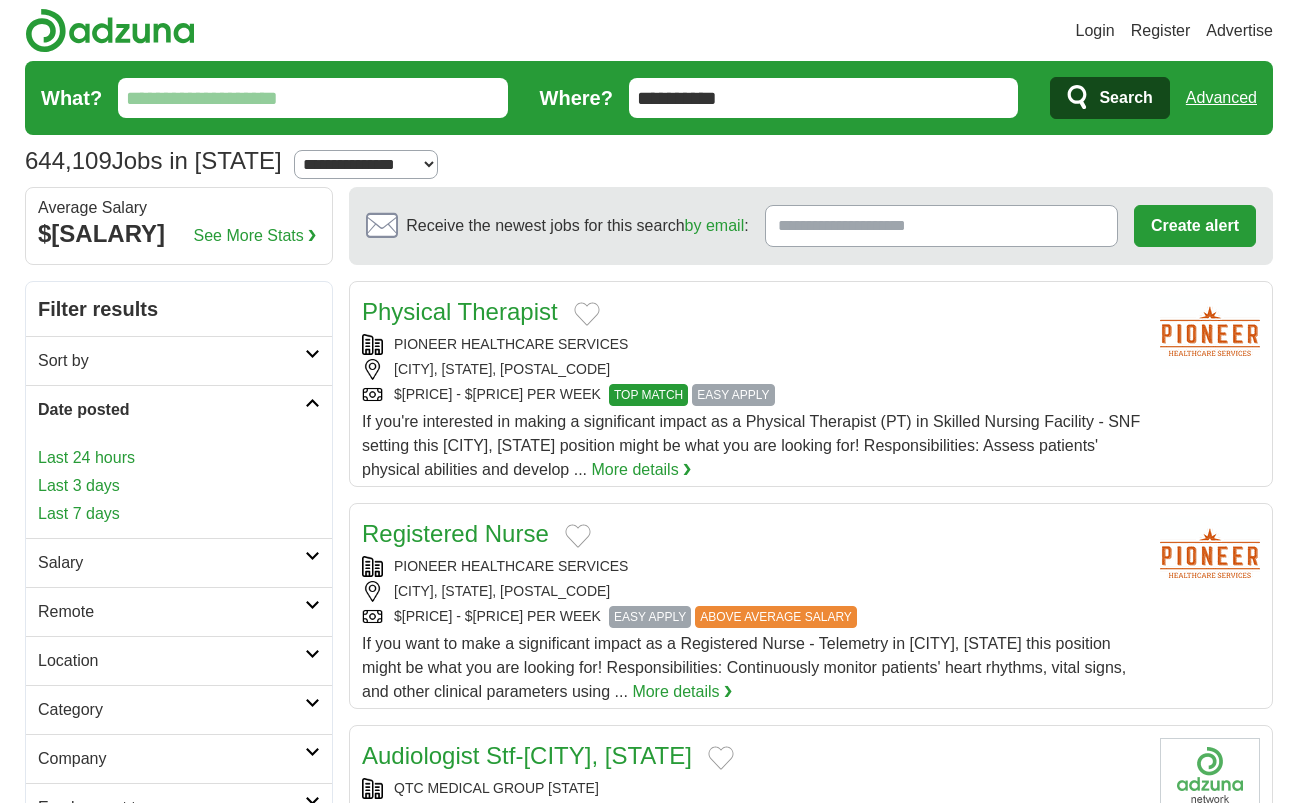 click on "Date posted" at bounding box center (171, 410) 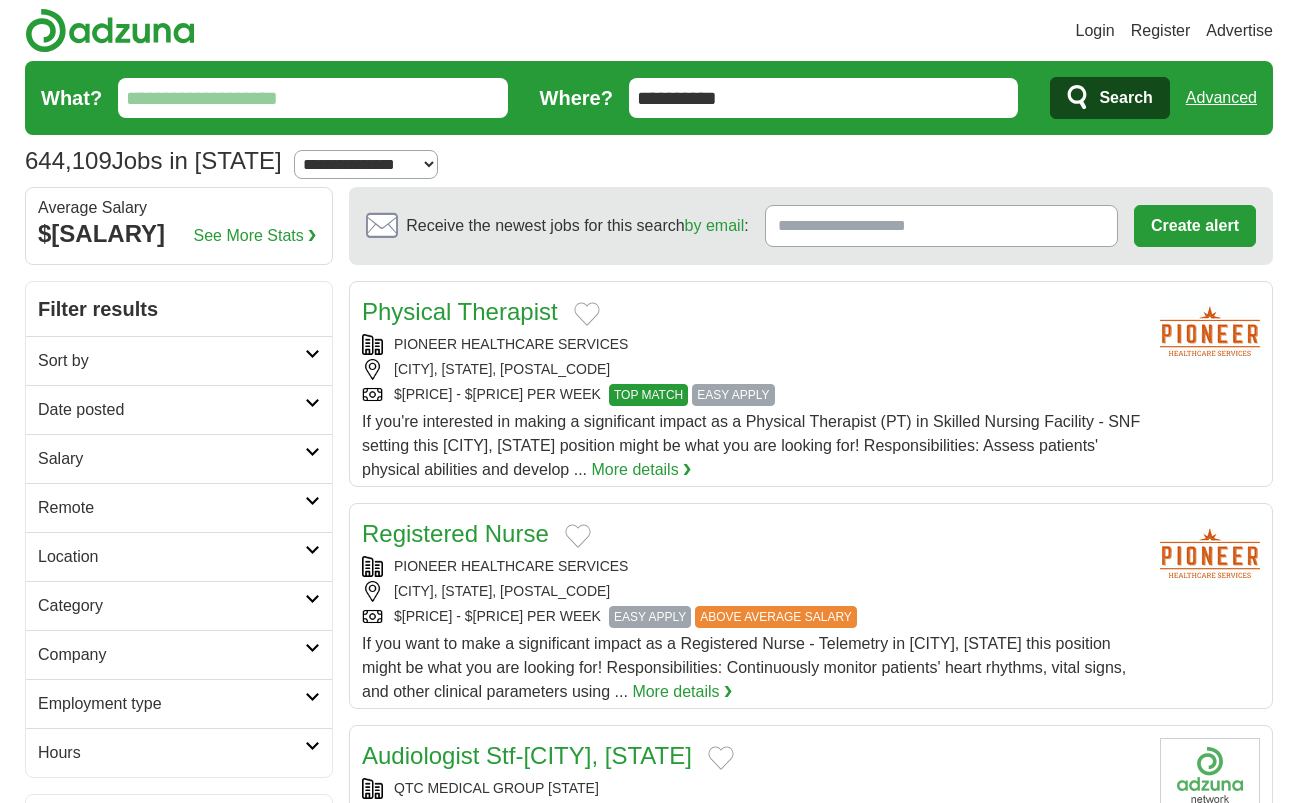 click on "Remote" at bounding box center (171, 508) 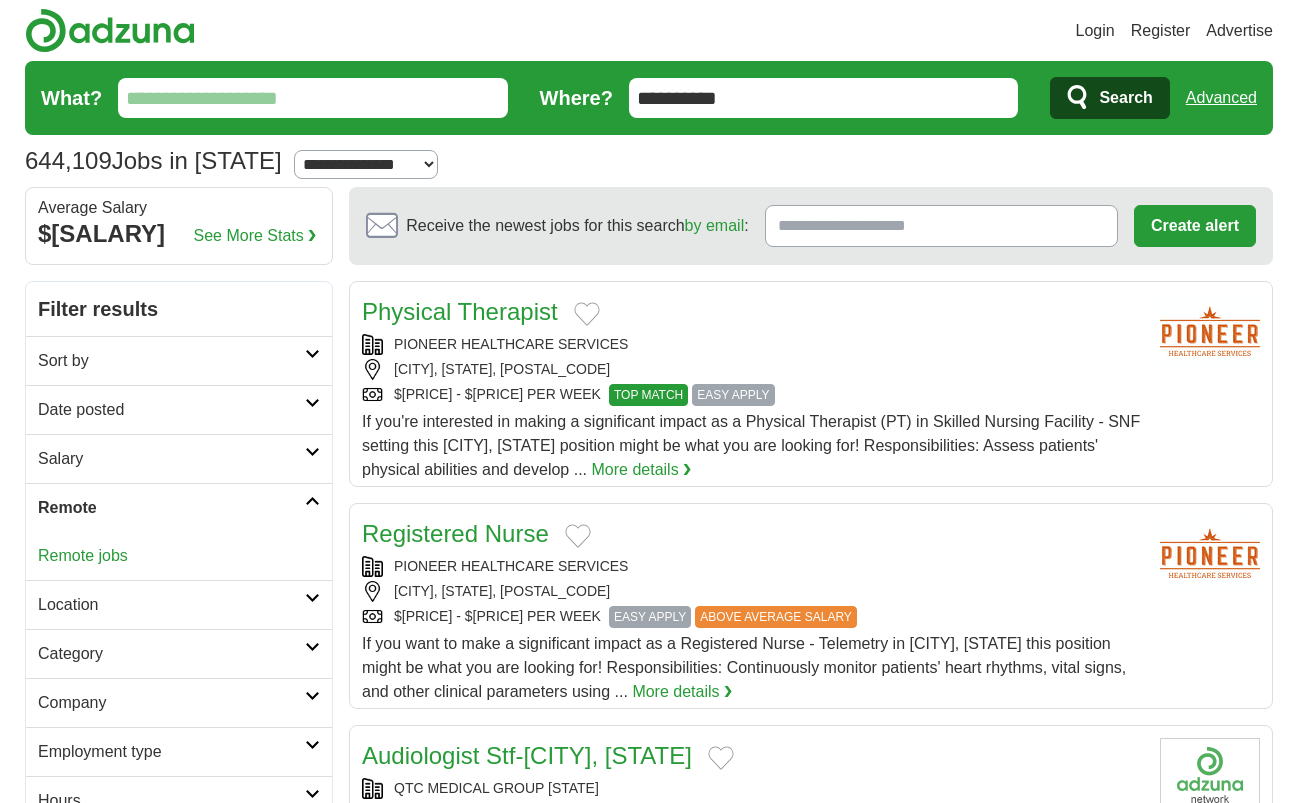 click on "Remote jobs" at bounding box center (179, 556) 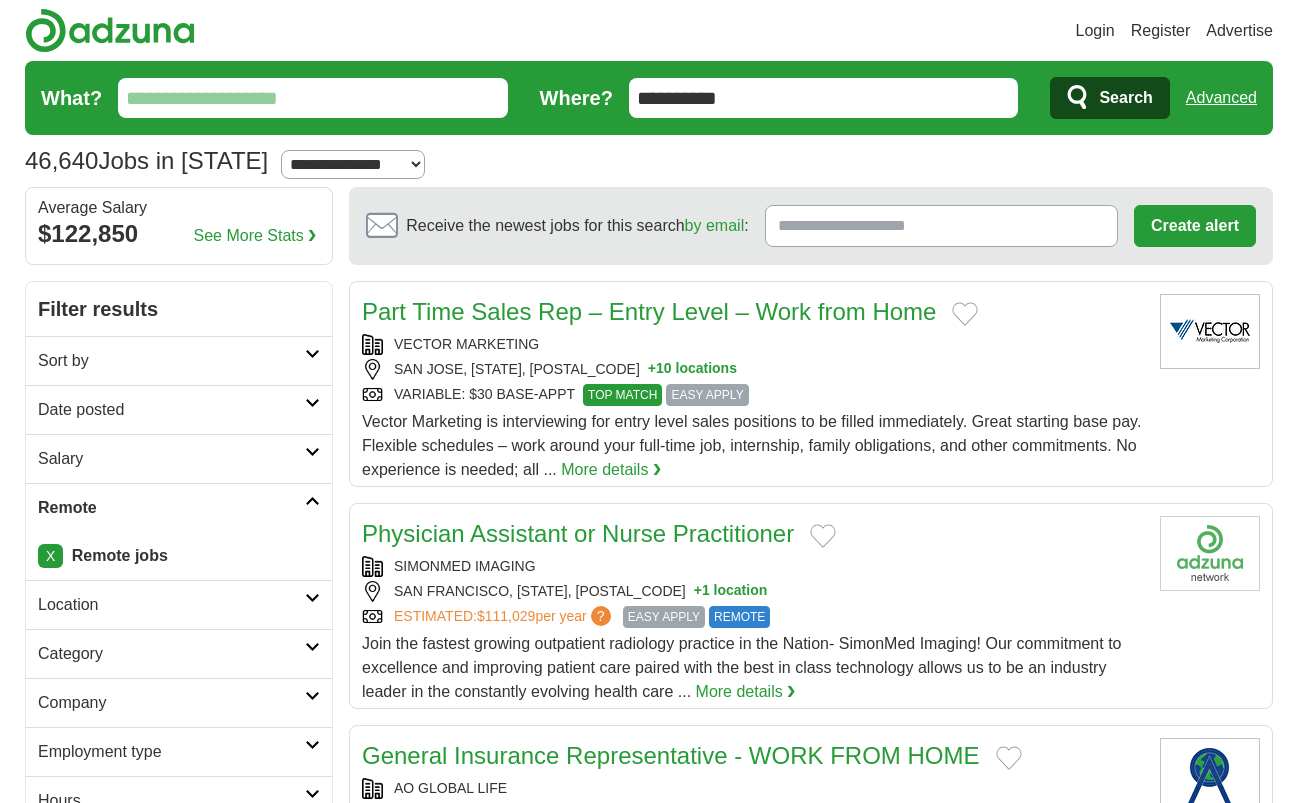 scroll, scrollTop: 0, scrollLeft: 0, axis: both 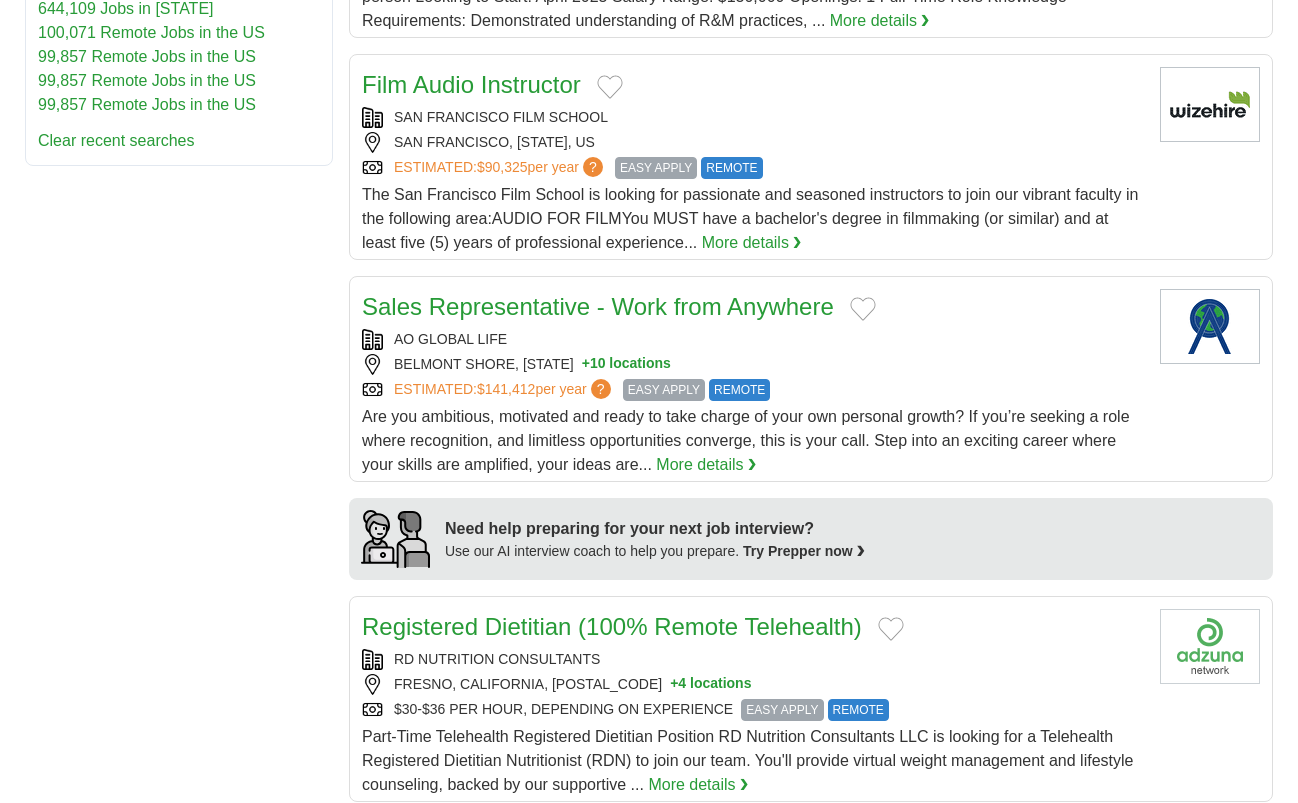 click on "More details ❯" at bounding box center (706, 465) 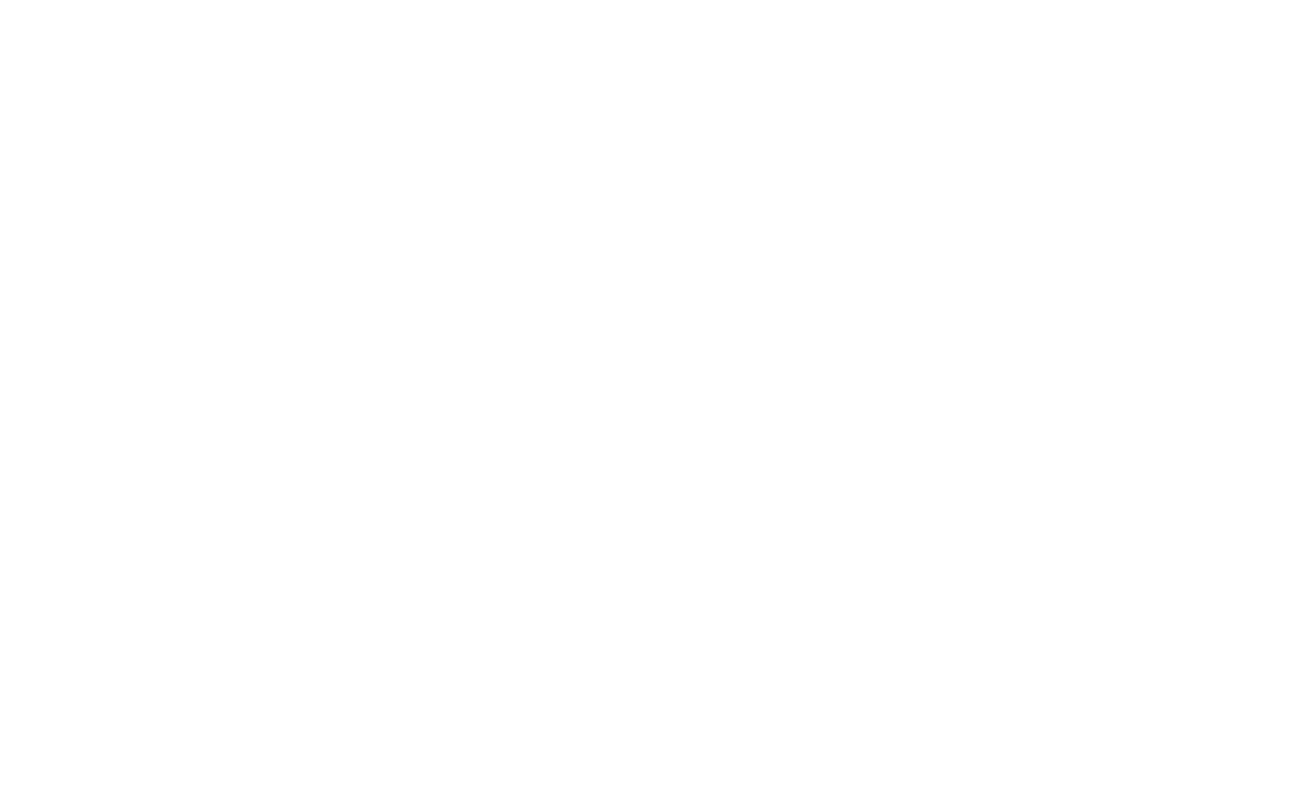 scroll, scrollTop: 3400, scrollLeft: 0, axis: vertical 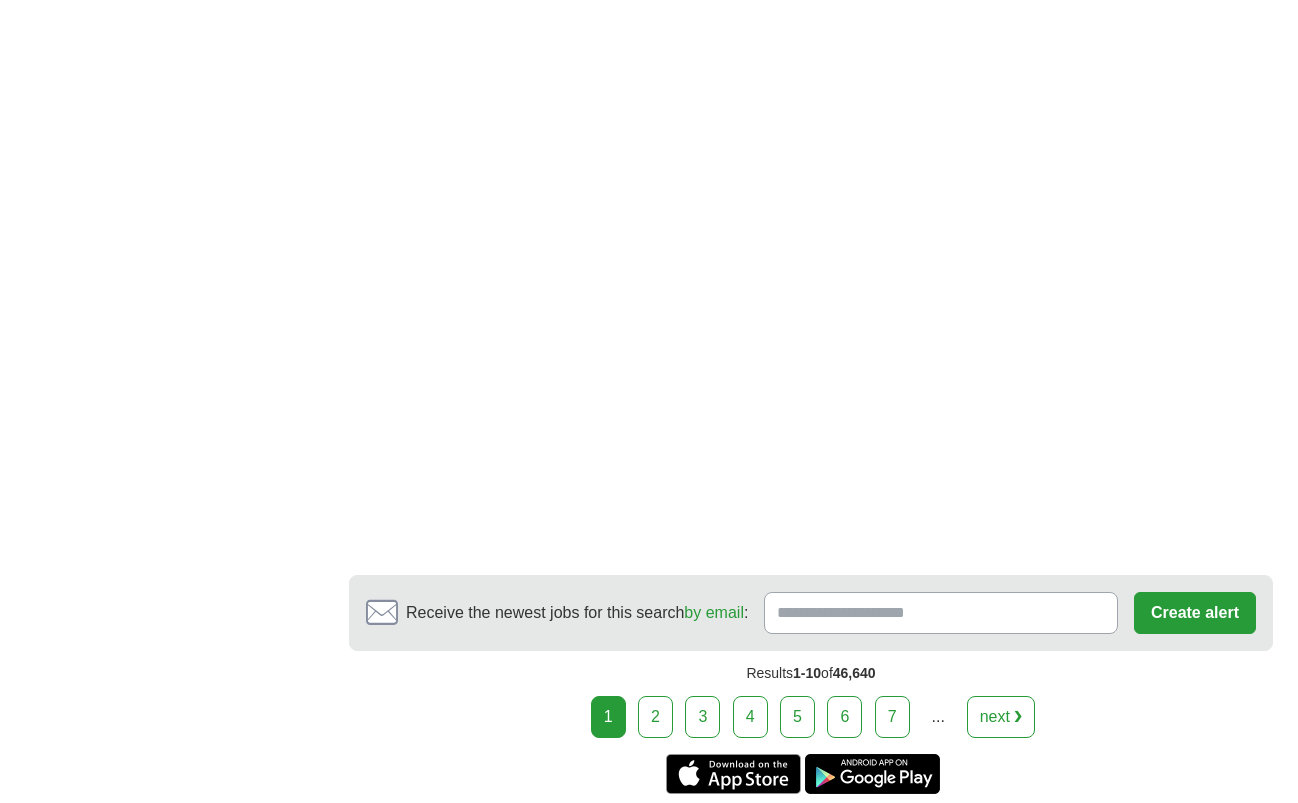 click on "2" at bounding box center [655, 717] 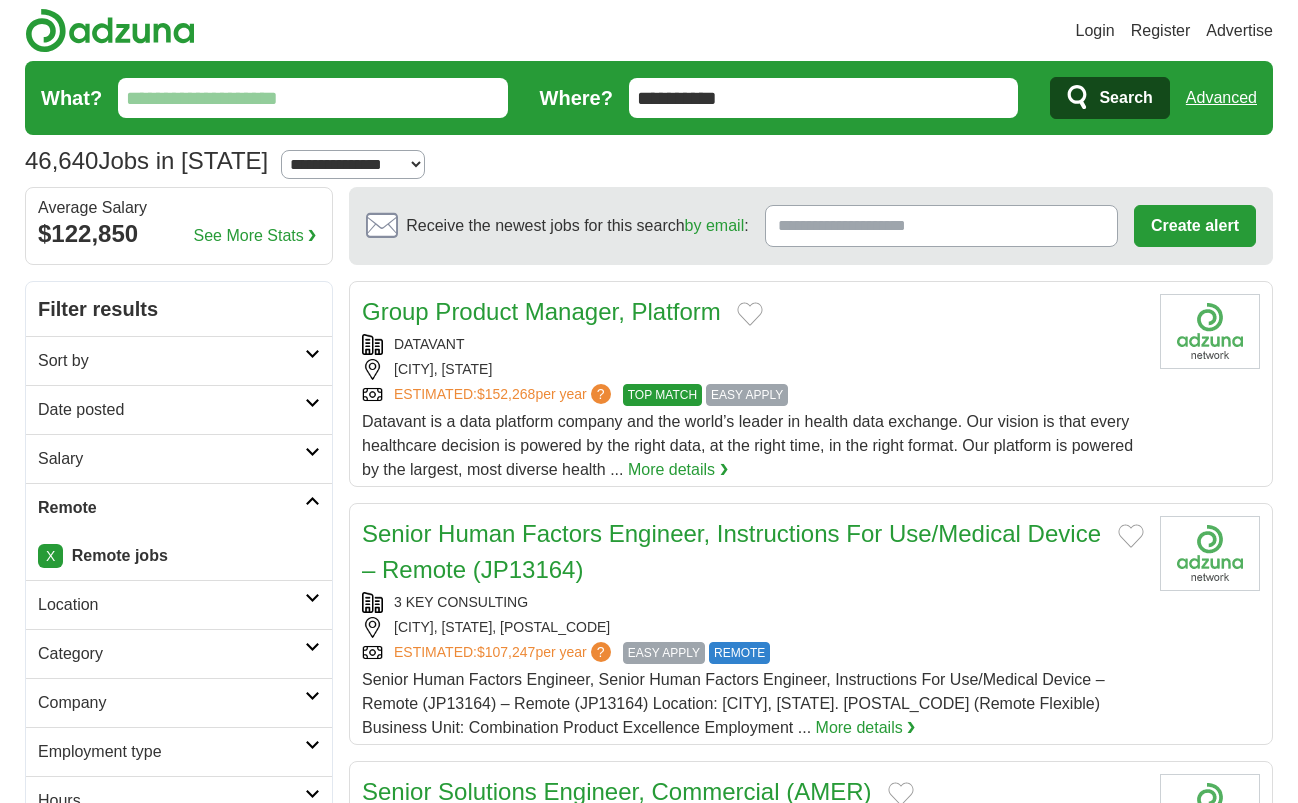scroll, scrollTop: 0, scrollLeft: 0, axis: both 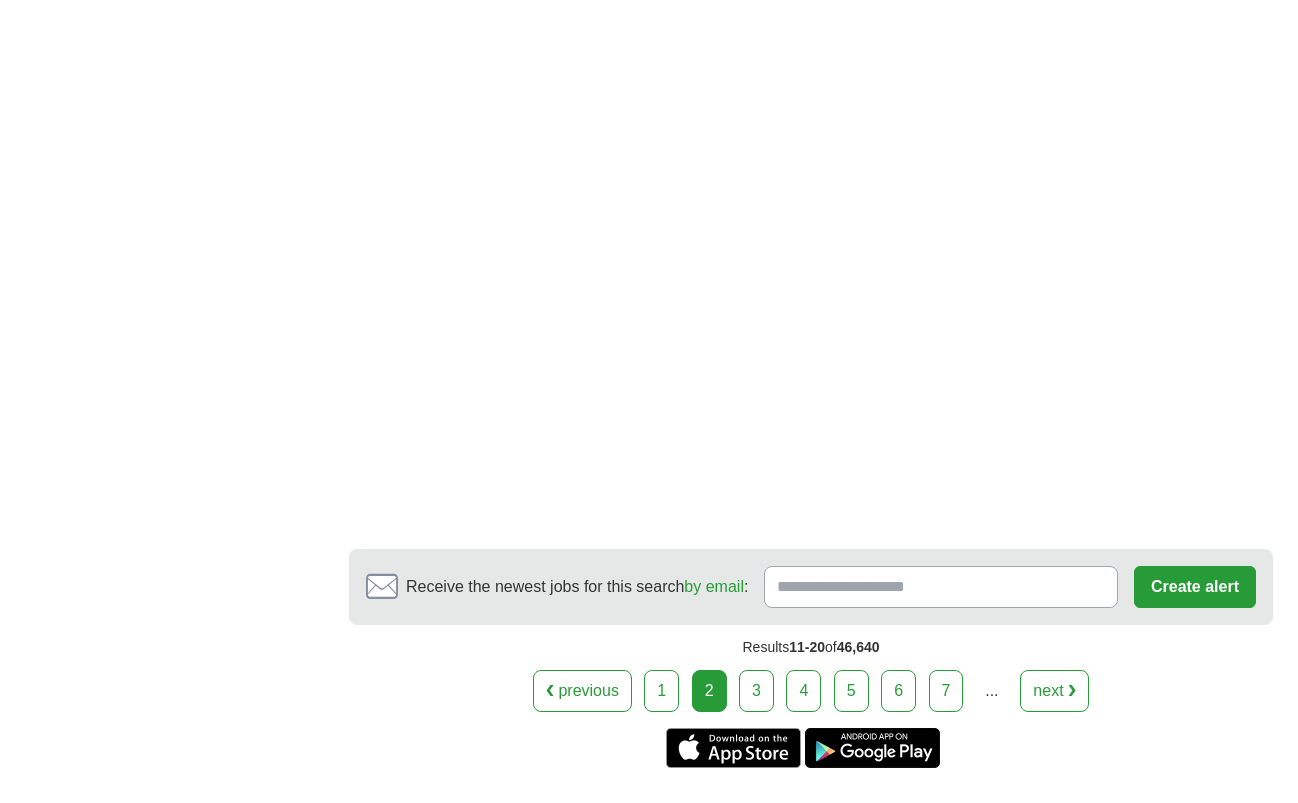 click on "3" at bounding box center [756, 691] 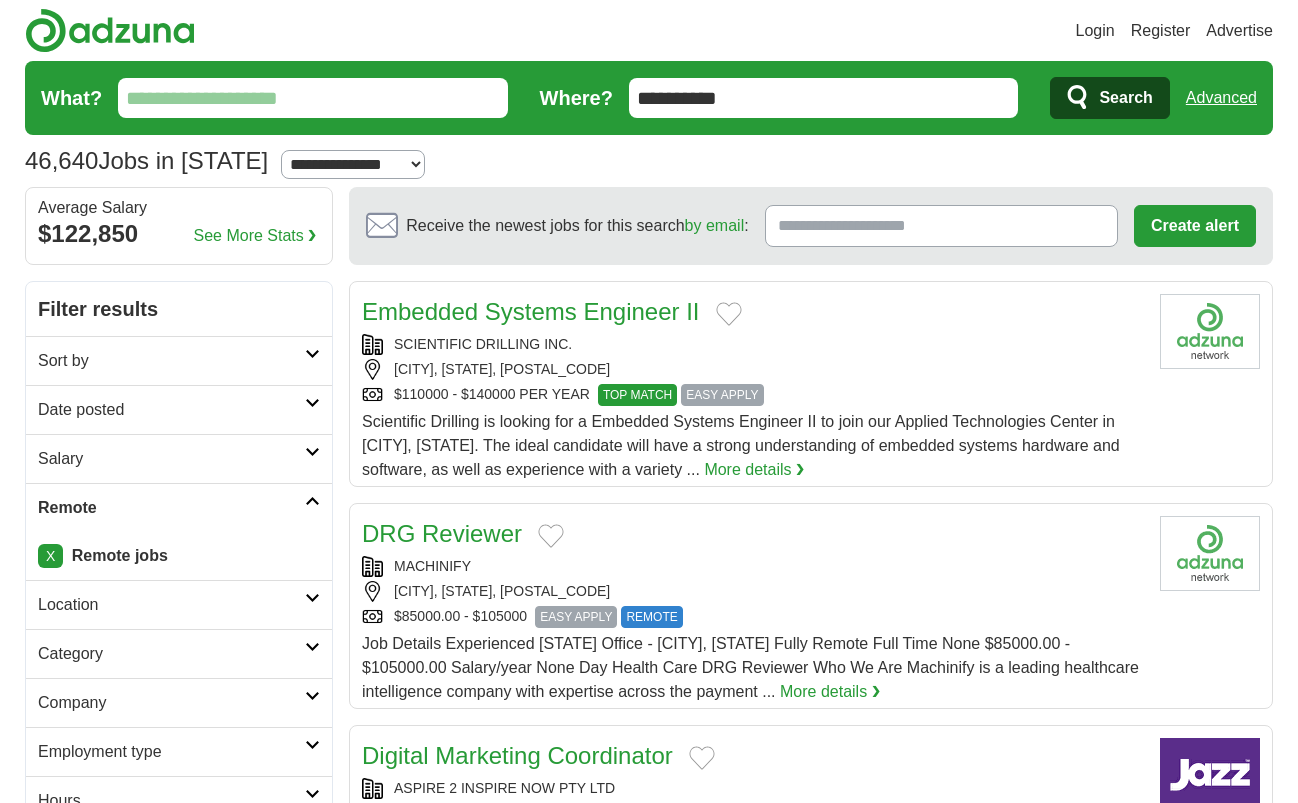 scroll, scrollTop: 0, scrollLeft: 0, axis: both 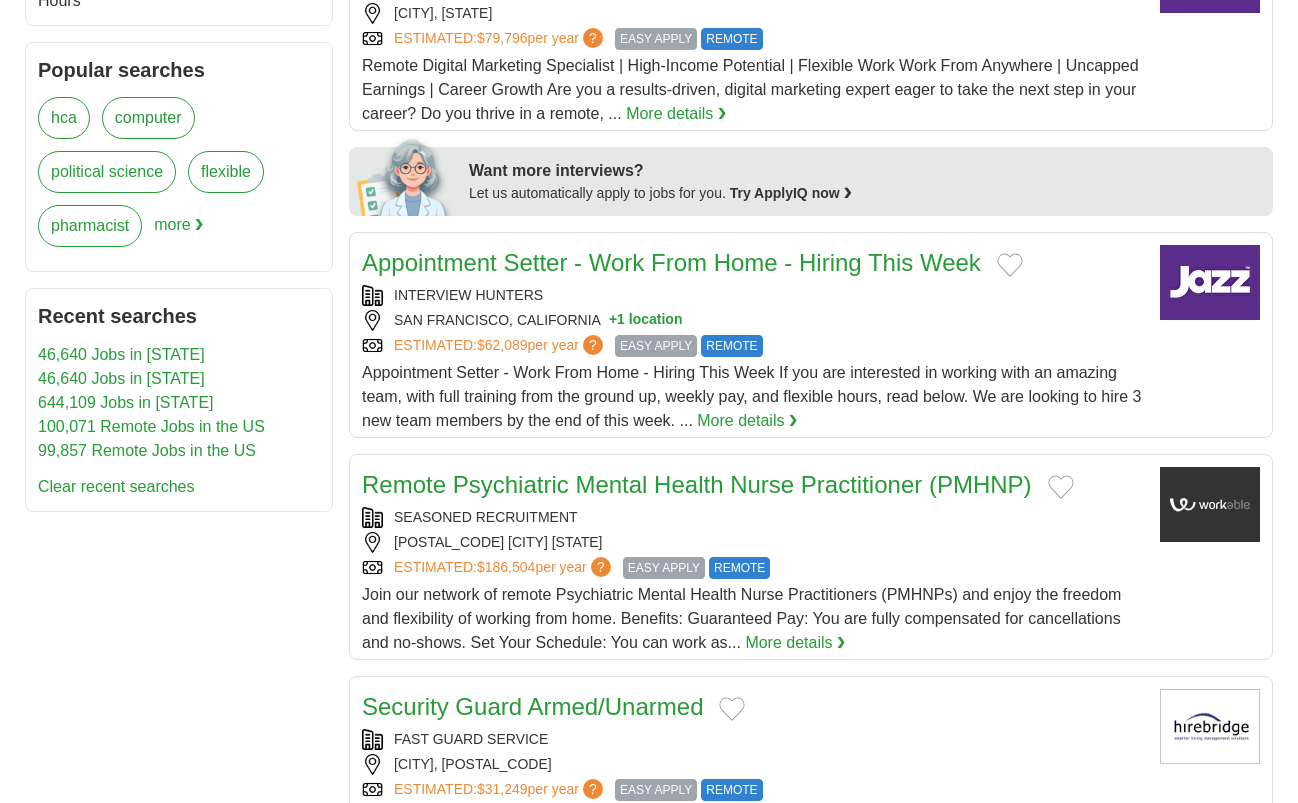 click on "More details ❯" at bounding box center [747, 421] 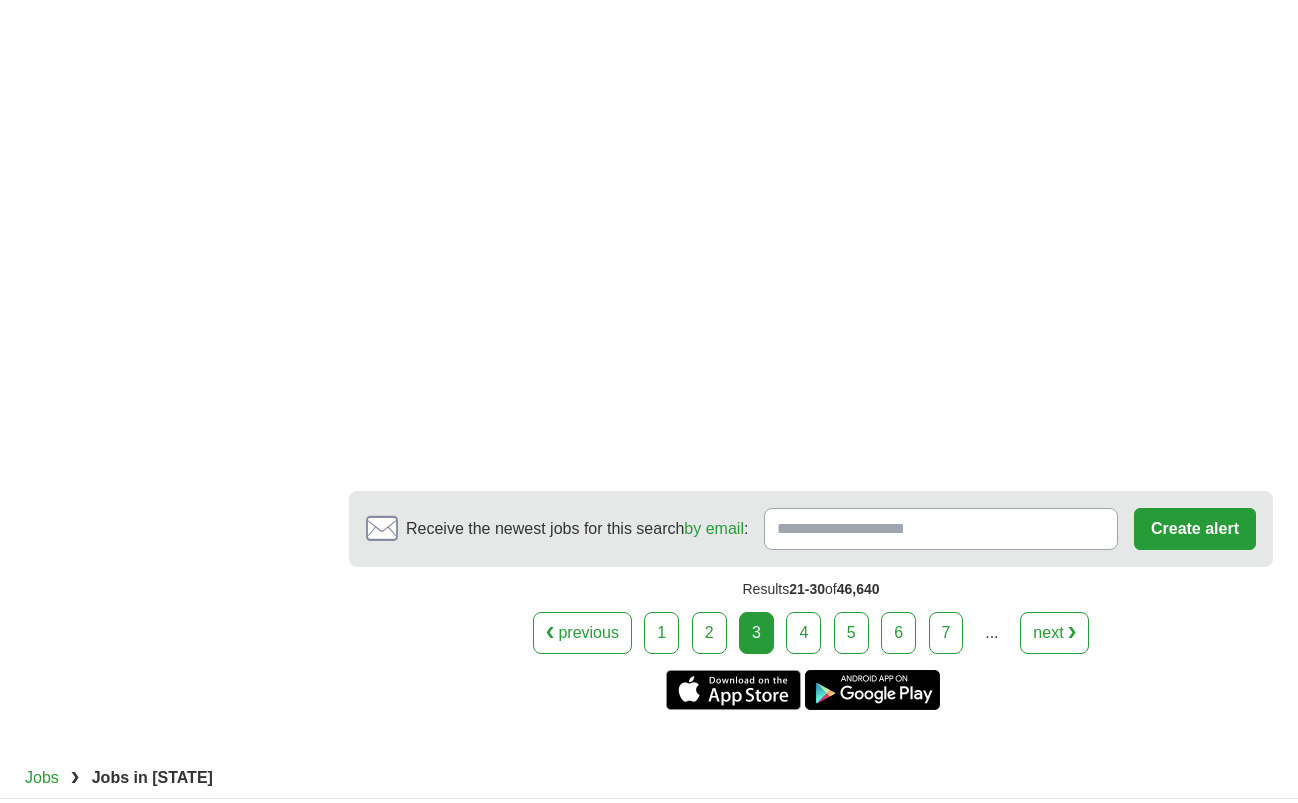 scroll, scrollTop: 3400, scrollLeft: 0, axis: vertical 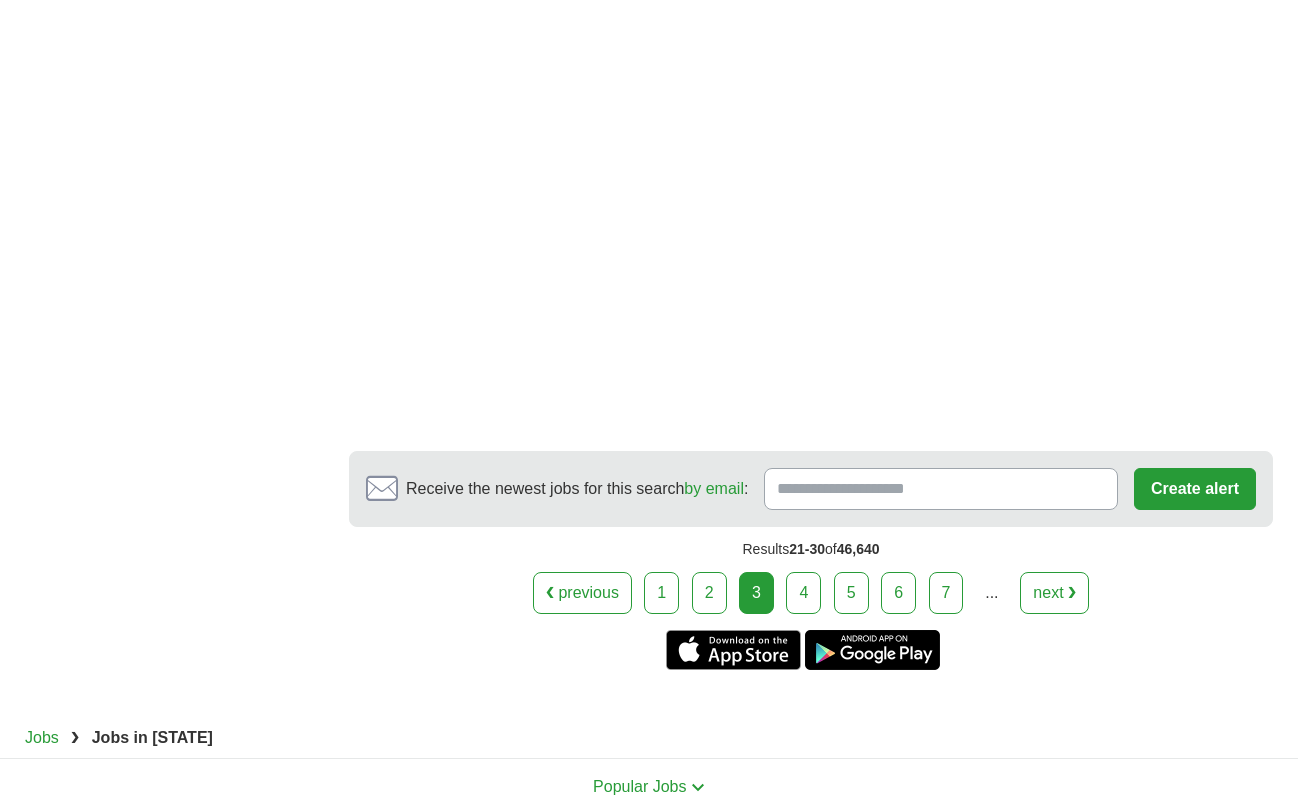 click on "4" at bounding box center [803, 593] 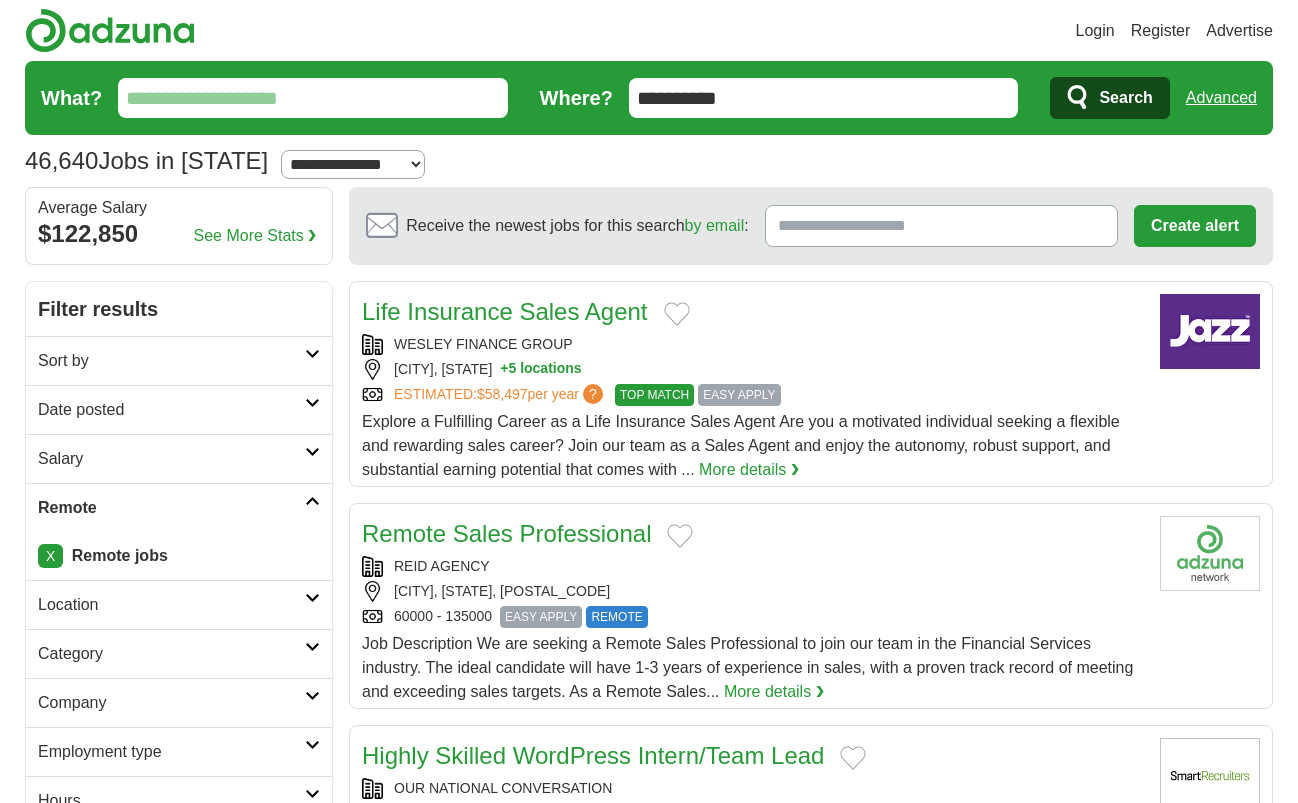 scroll, scrollTop: 0, scrollLeft: 0, axis: both 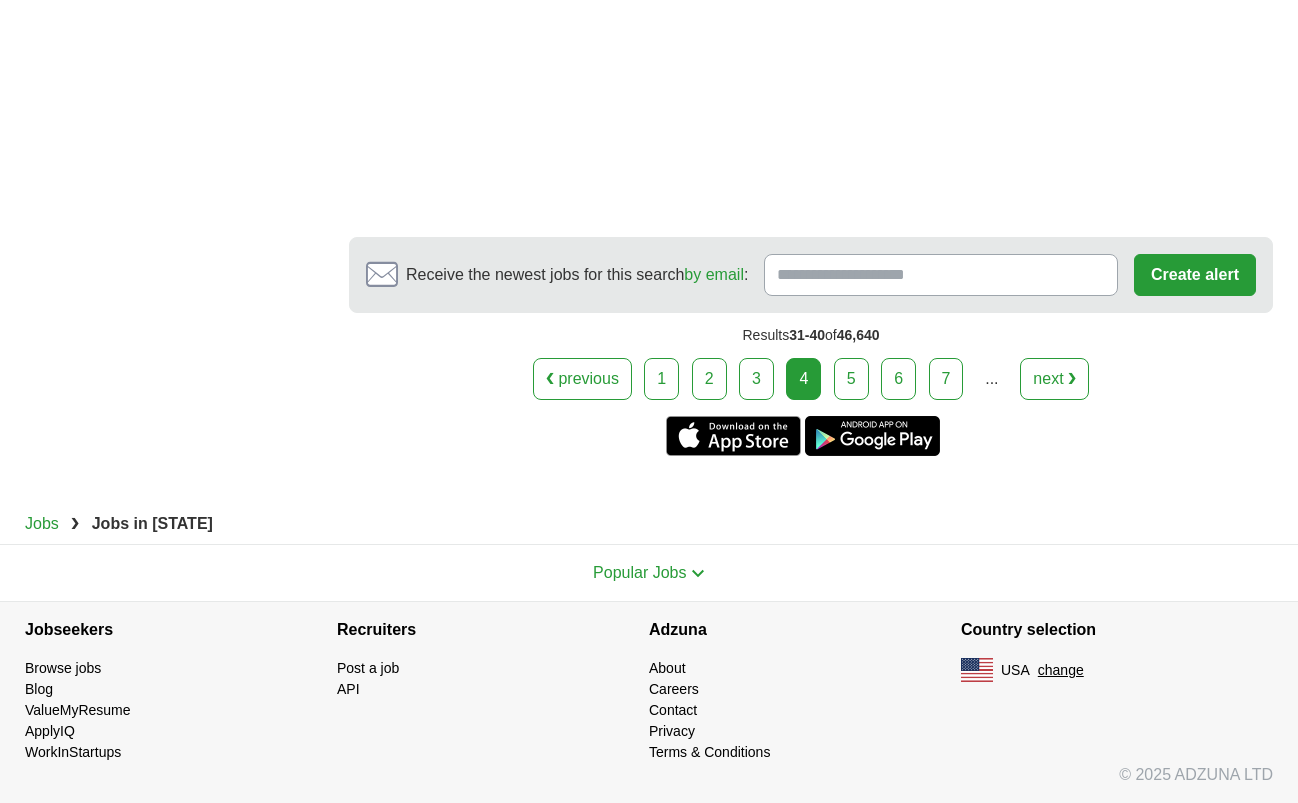 click on "5" at bounding box center (851, 379) 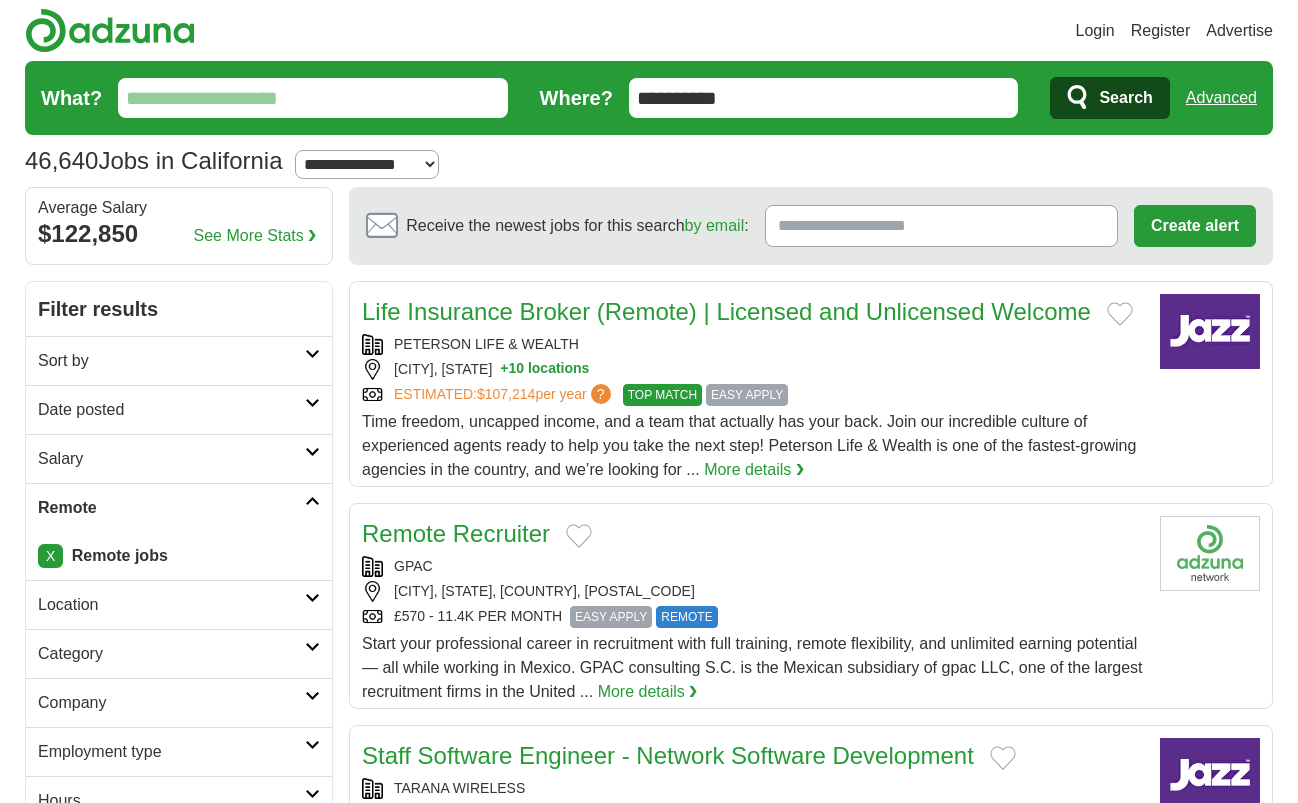 scroll, scrollTop: 0, scrollLeft: 0, axis: both 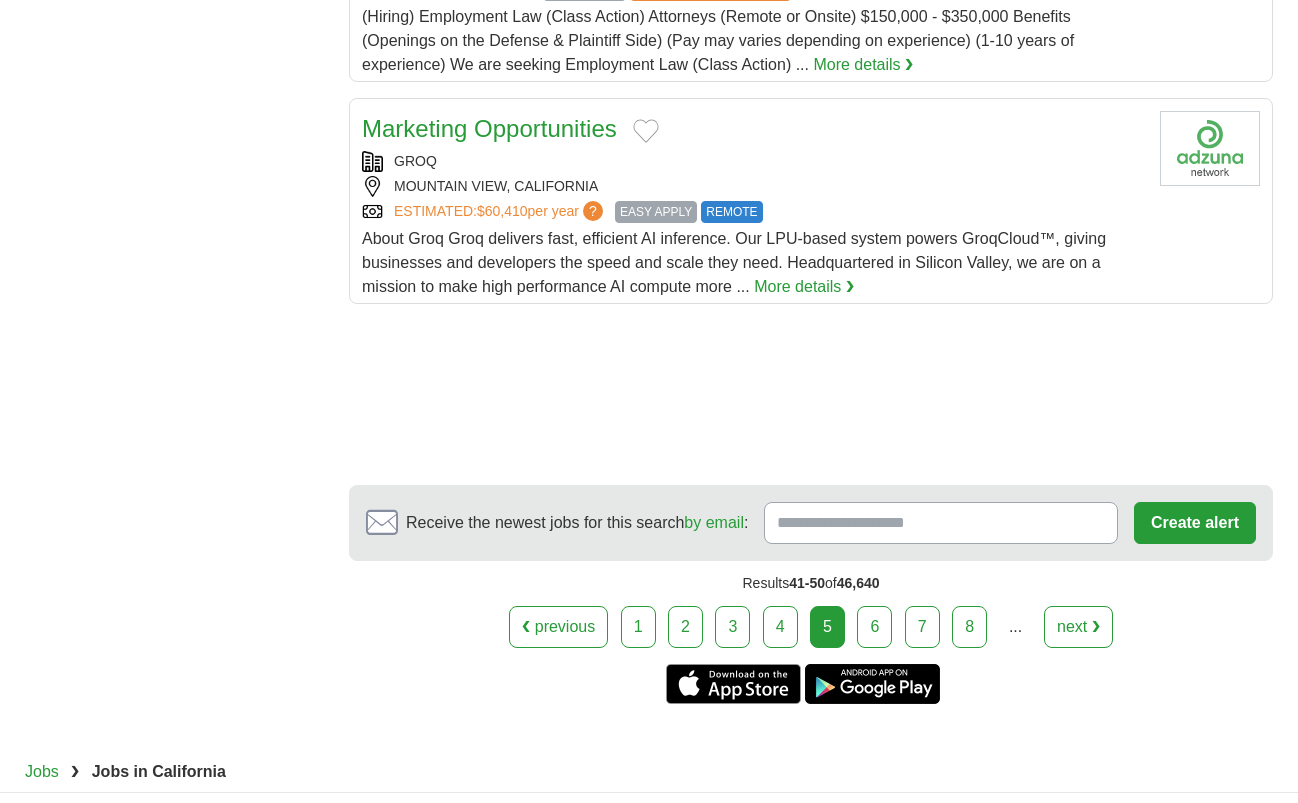 click on "6" at bounding box center (874, 627) 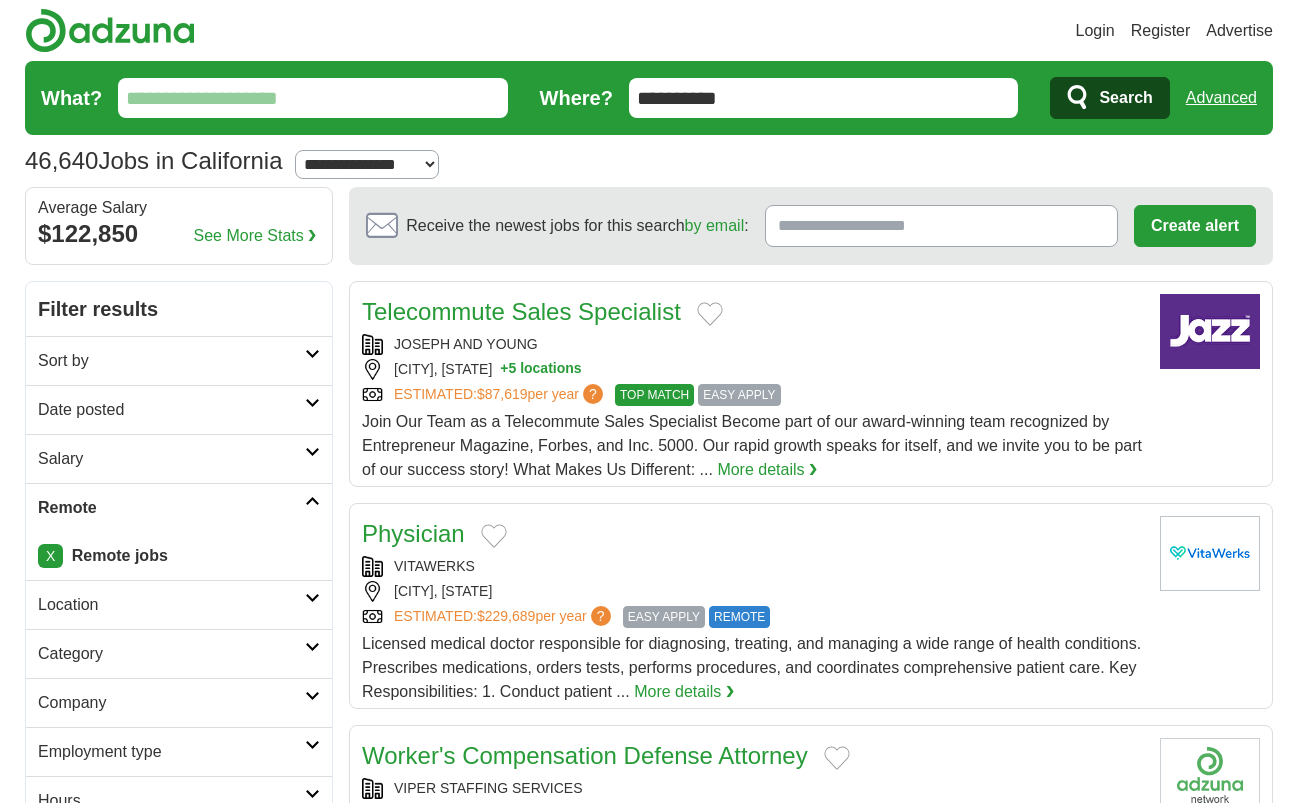 scroll, scrollTop: 0, scrollLeft: 0, axis: both 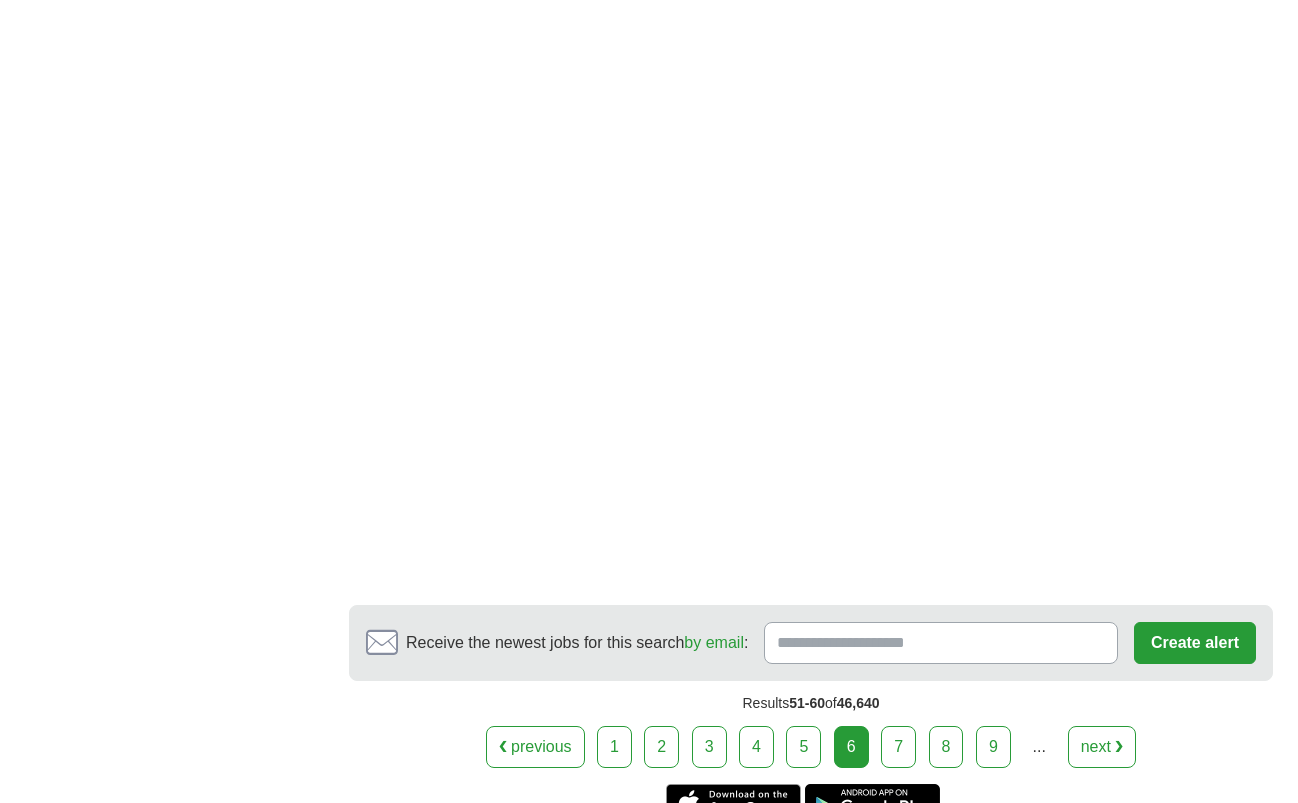 click on "7" at bounding box center [898, 747] 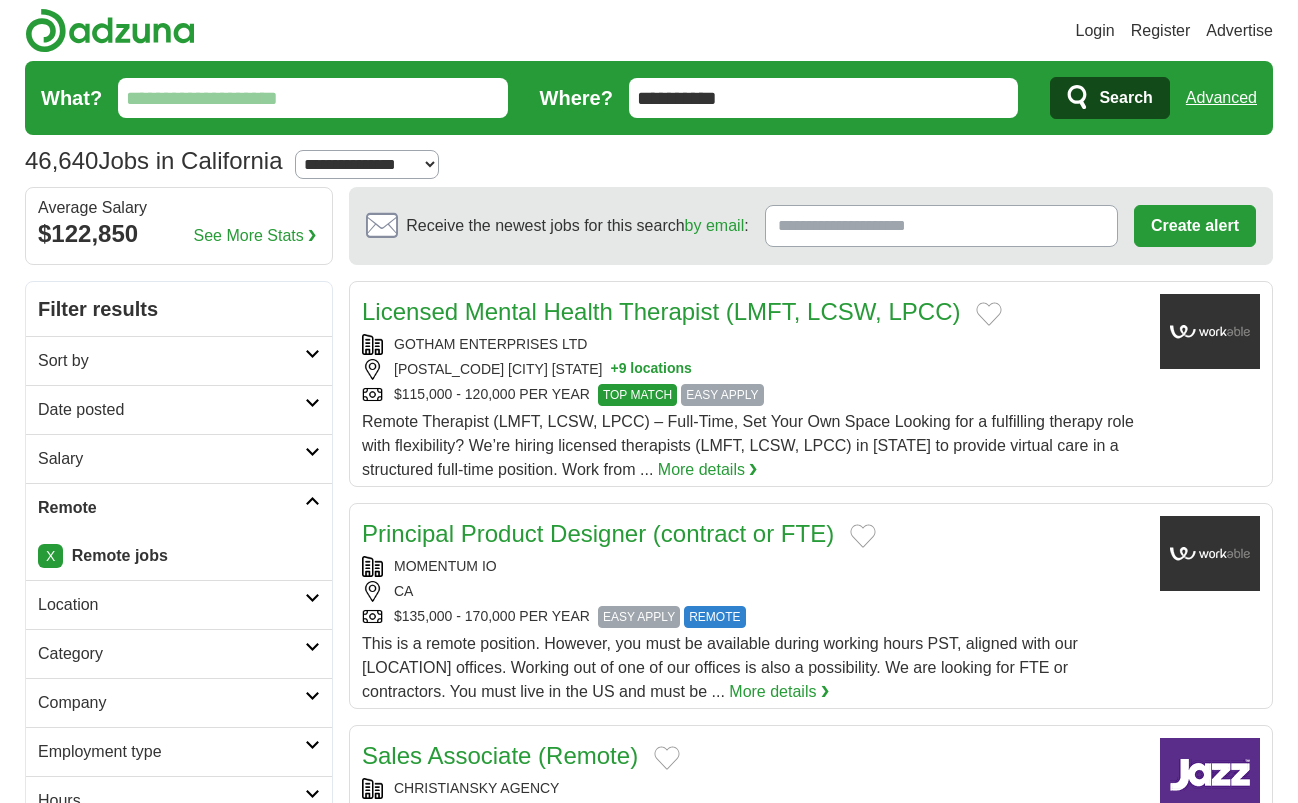 scroll, scrollTop: 0, scrollLeft: 0, axis: both 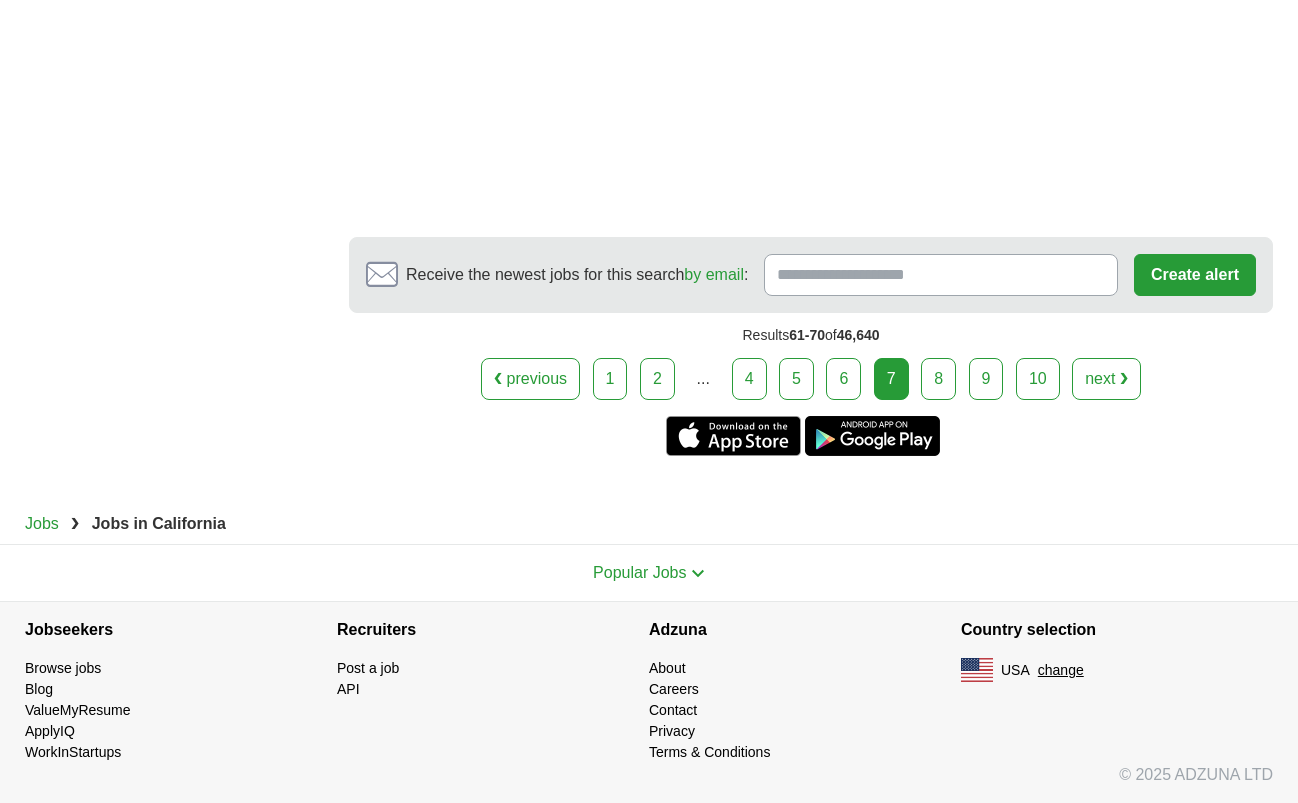 click on "❮ previous
1
2
...
4
5
6
7
next ❯" at bounding box center (811, 379) 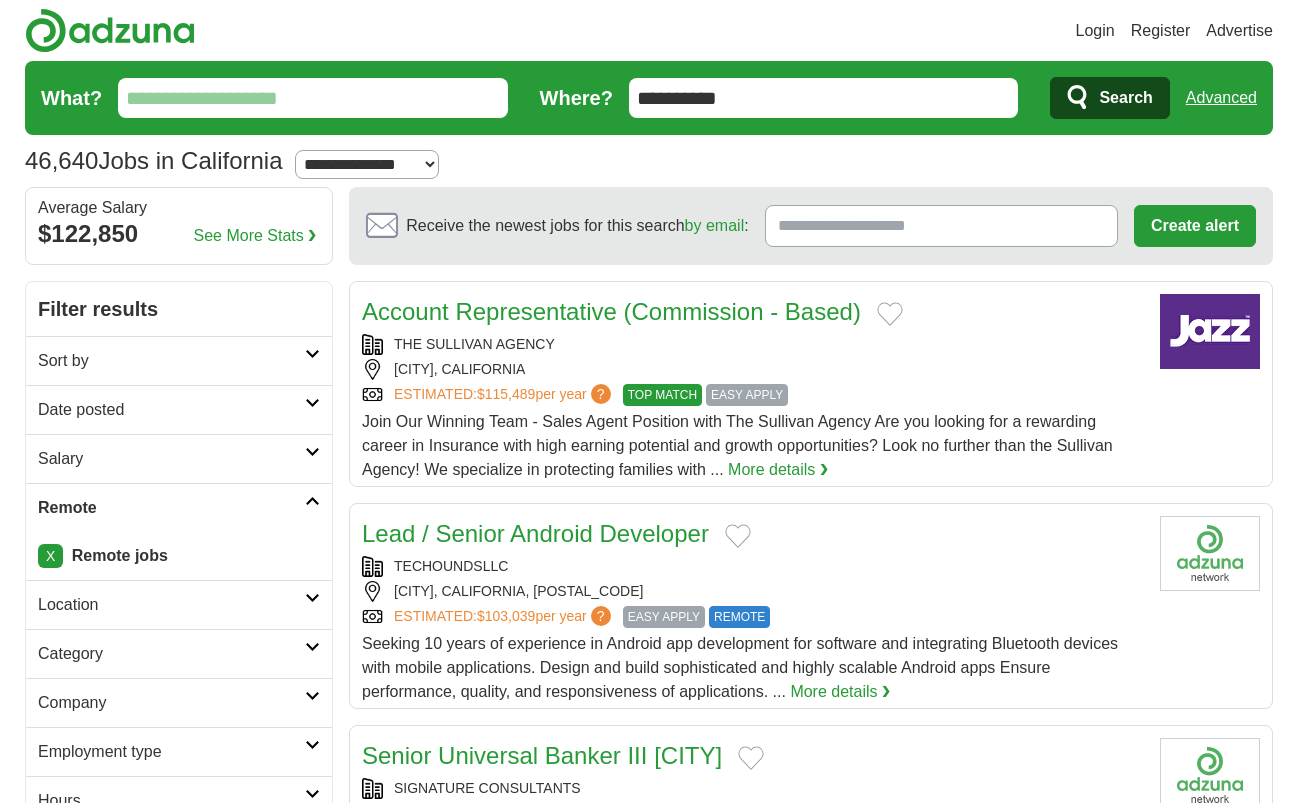 scroll, scrollTop: 0, scrollLeft: 0, axis: both 